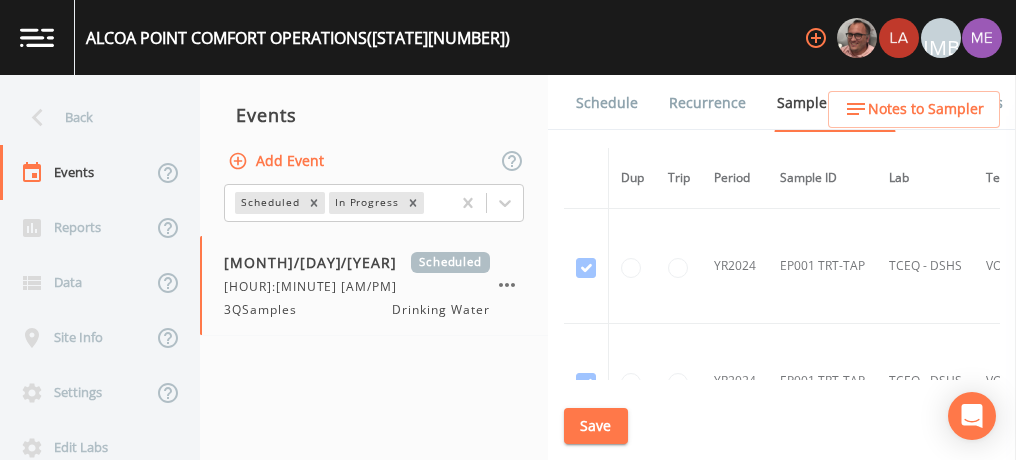 scroll, scrollTop: 0, scrollLeft: 0, axis: both 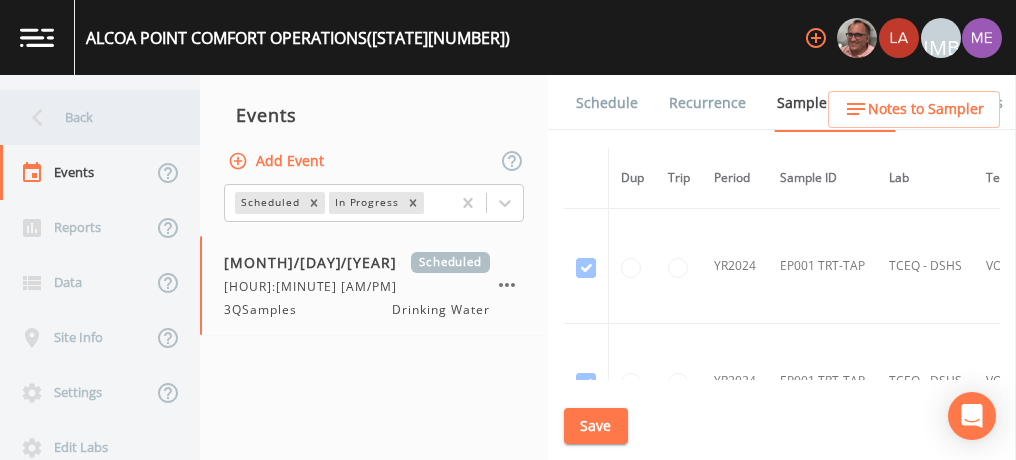 click on "Back" at bounding box center [90, 117] 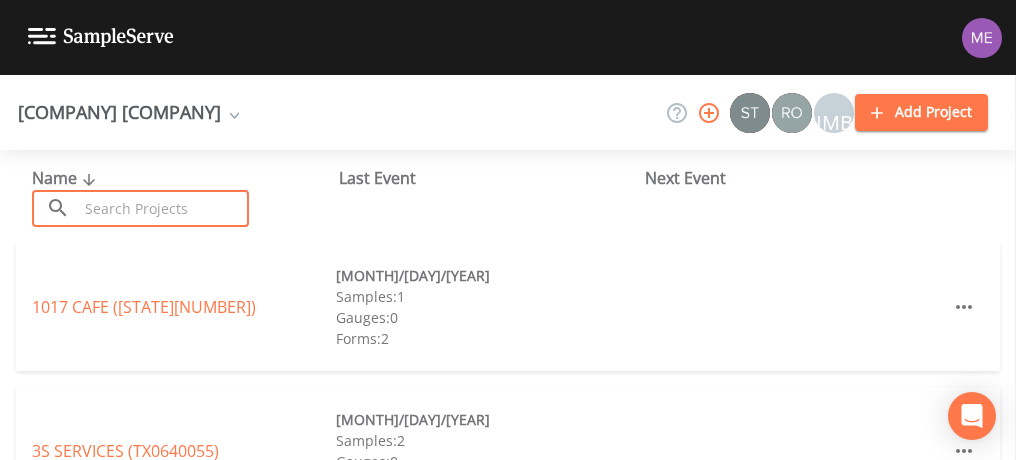 click at bounding box center (163, 208) 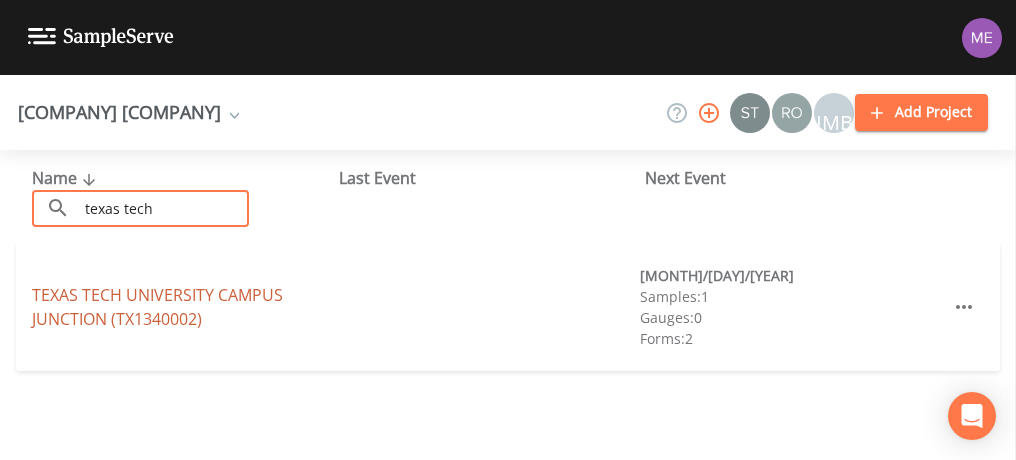 type on "texas tech" 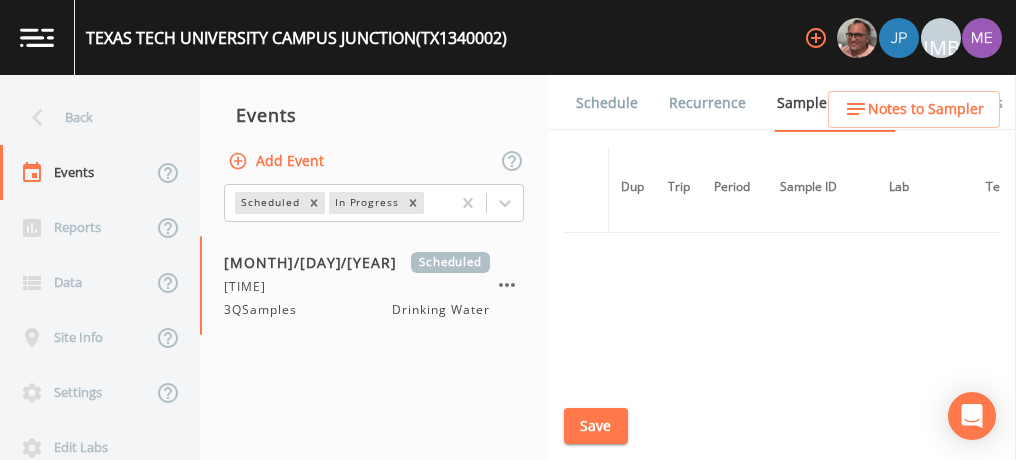 scroll, scrollTop: 274, scrollLeft: 0, axis: vertical 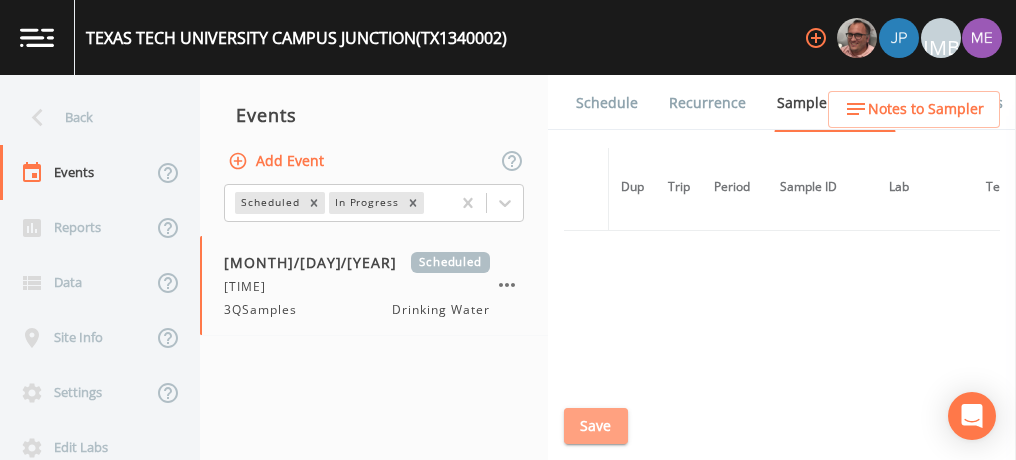 click on "Save" at bounding box center (596, 426) 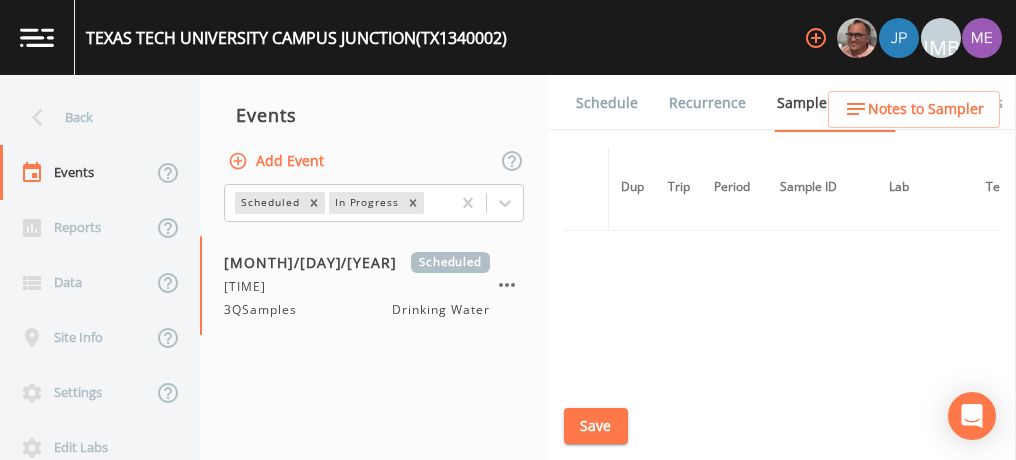 click on "Schedule" at bounding box center [607, 103] 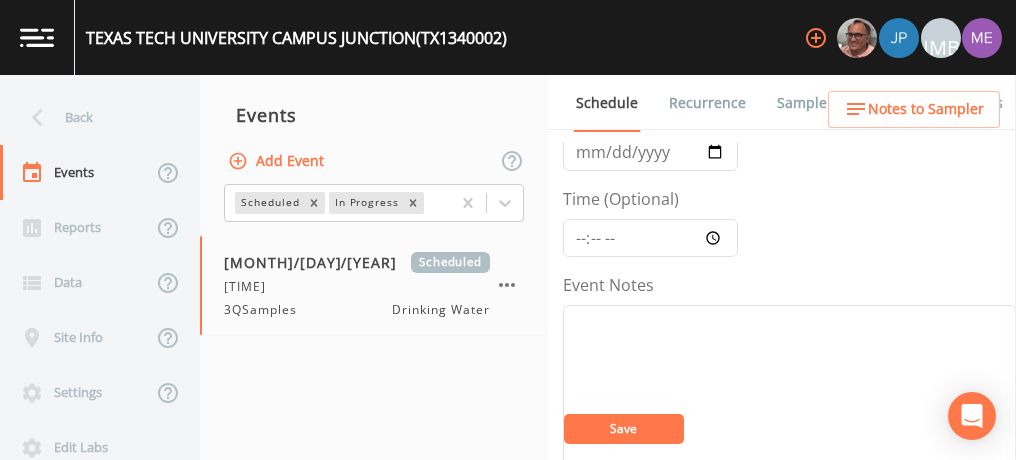 scroll, scrollTop: 117, scrollLeft: 0, axis: vertical 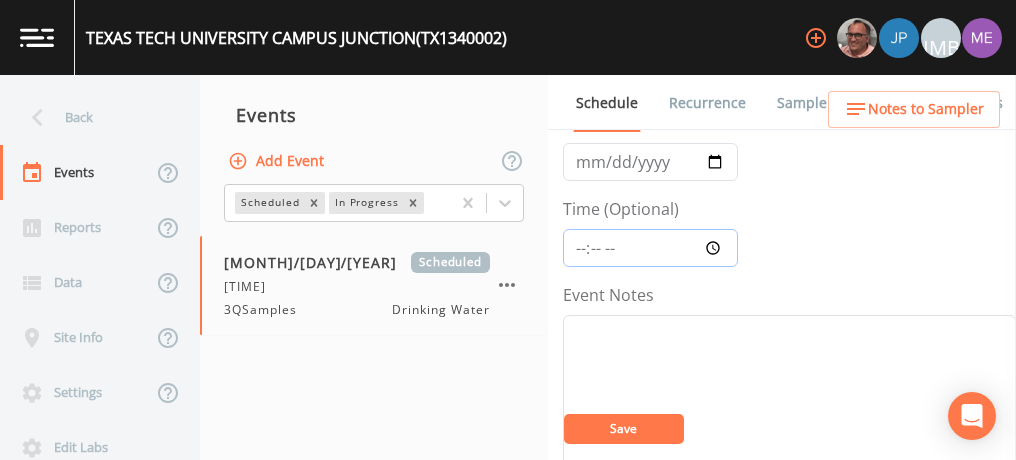 click on "[HOUR]:[MINUTE]:[SECOND]" at bounding box center (650, 248) 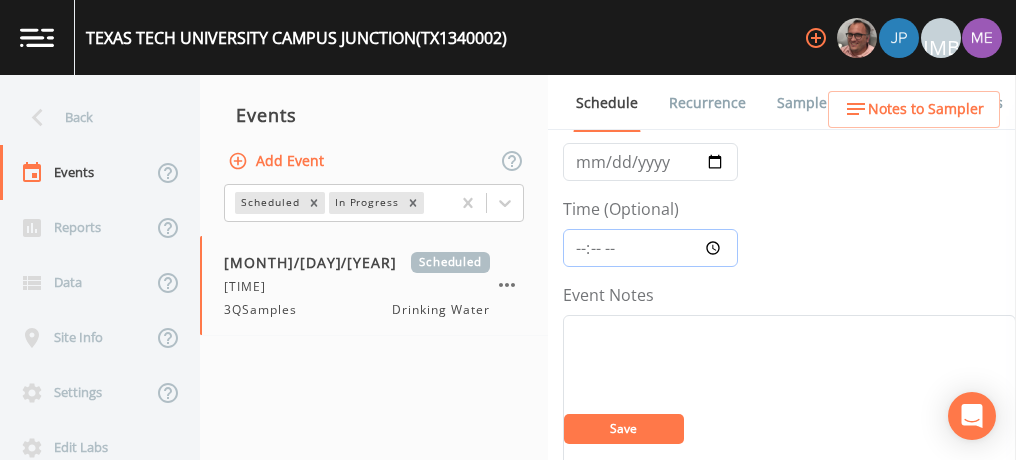type on "10:30" 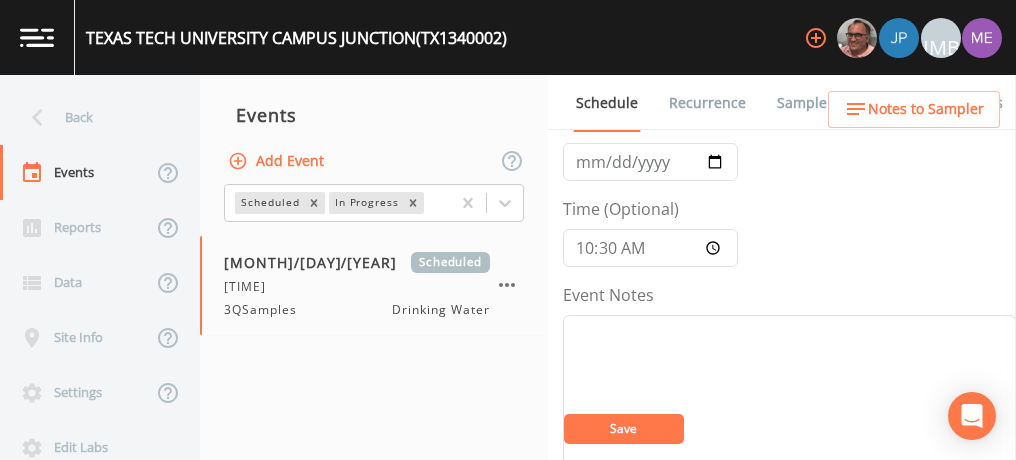 click on "Save" at bounding box center [623, 428] 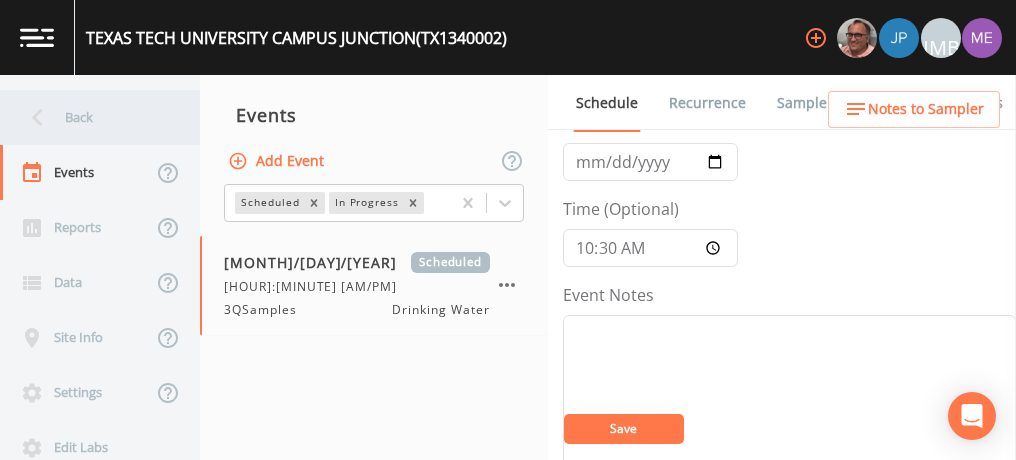 click on "Back" at bounding box center [90, 117] 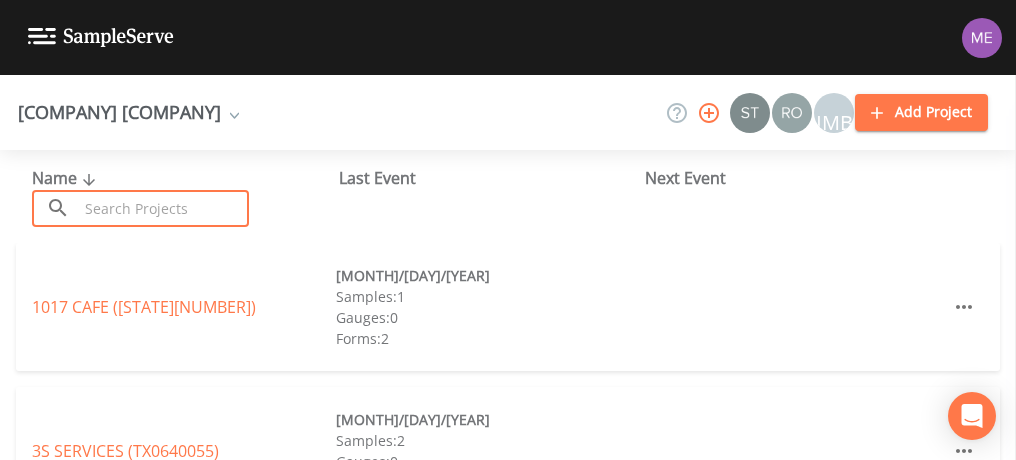 click at bounding box center [163, 208] 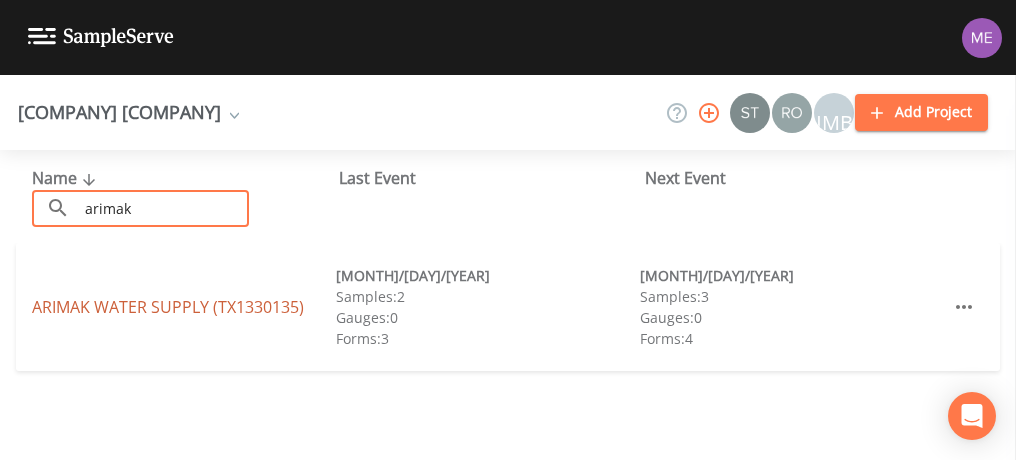 type on "arimak" 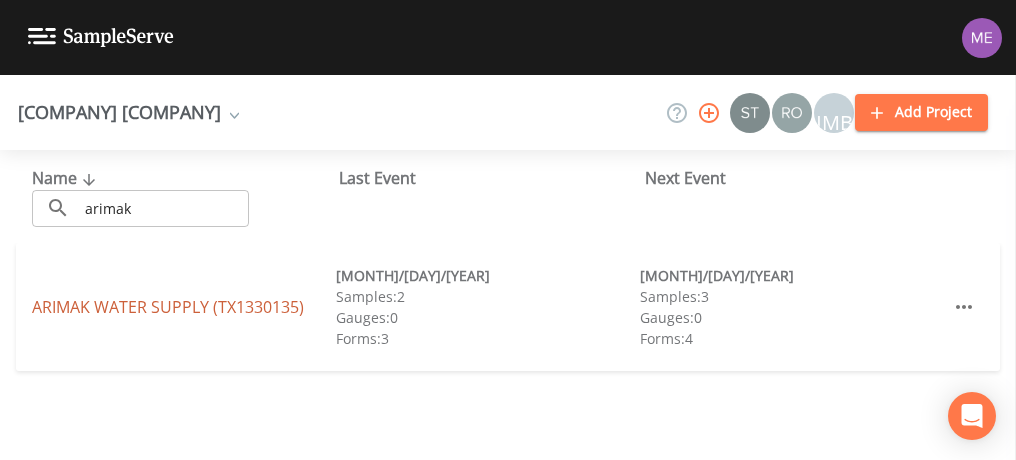 click on "( [STATE][NUMBER] )" at bounding box center [168, 307] 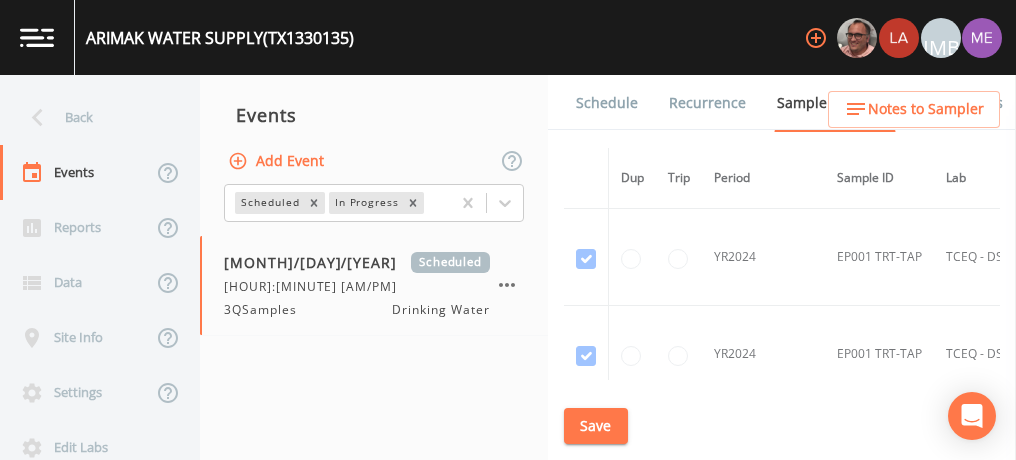 click on "Schedule" at bounding box center (607, 103) 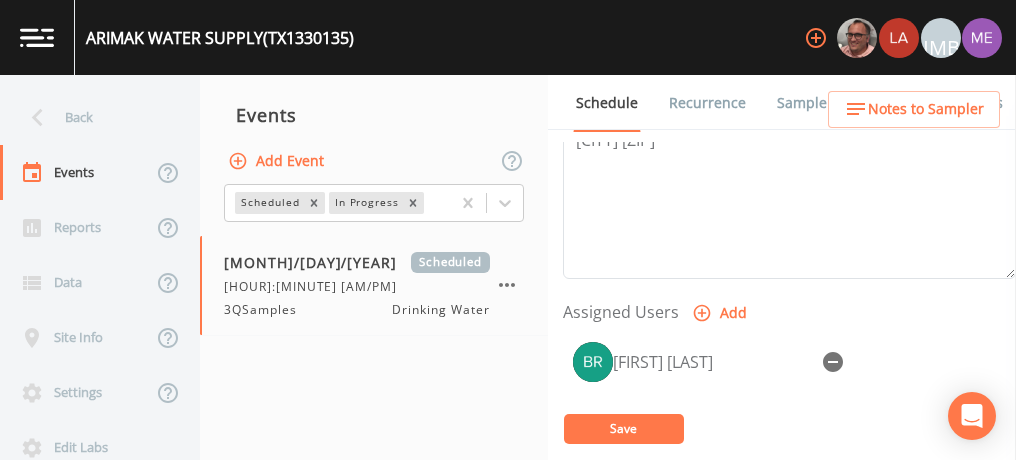 scroll, scrollTop: 757, scrollLeft: 0, axis: vertical 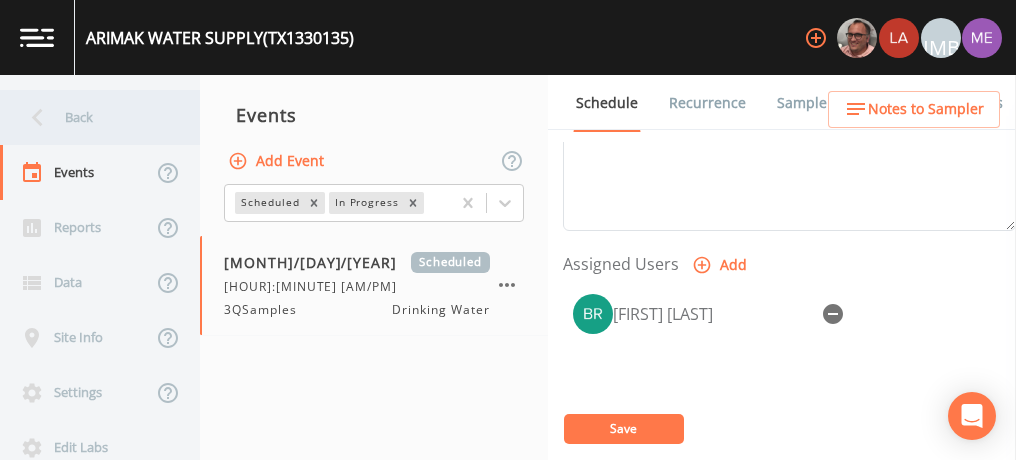 click on "Back" at bounding box center [90, 117] 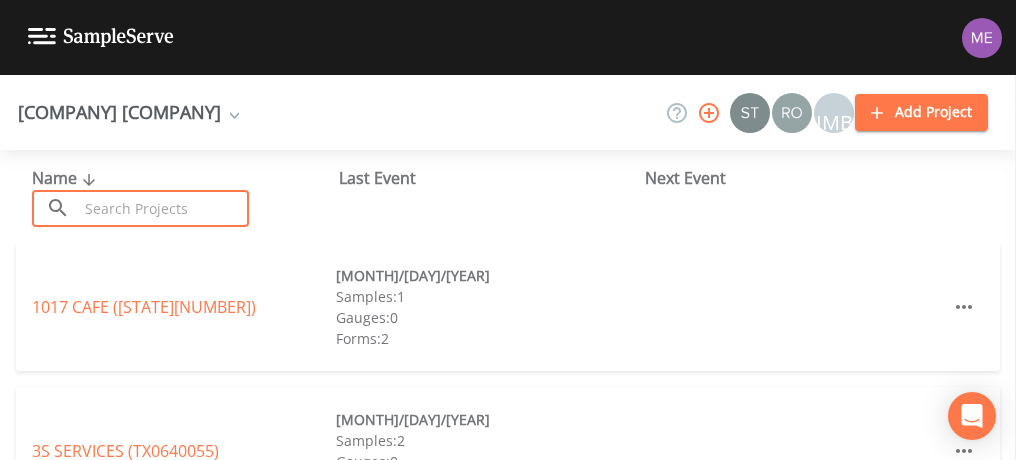 click at bounding box center [163, 208] 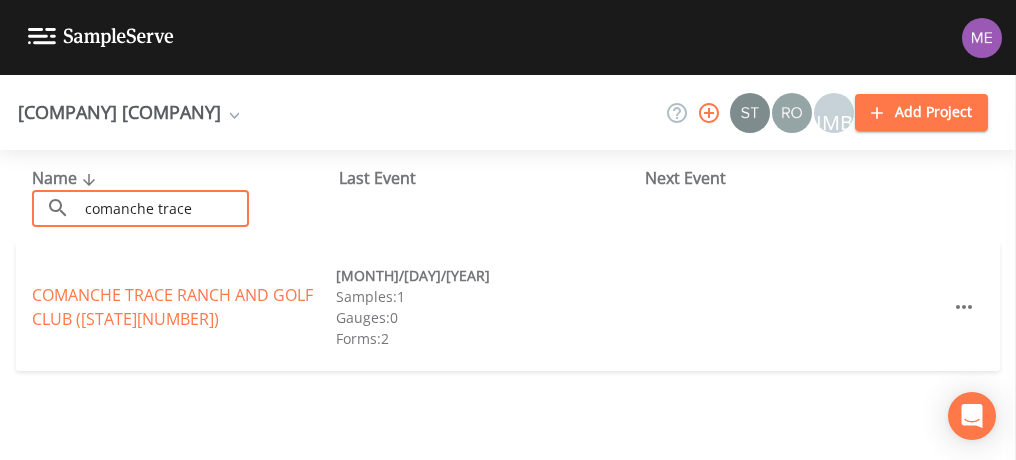 type on "Comanche trace" 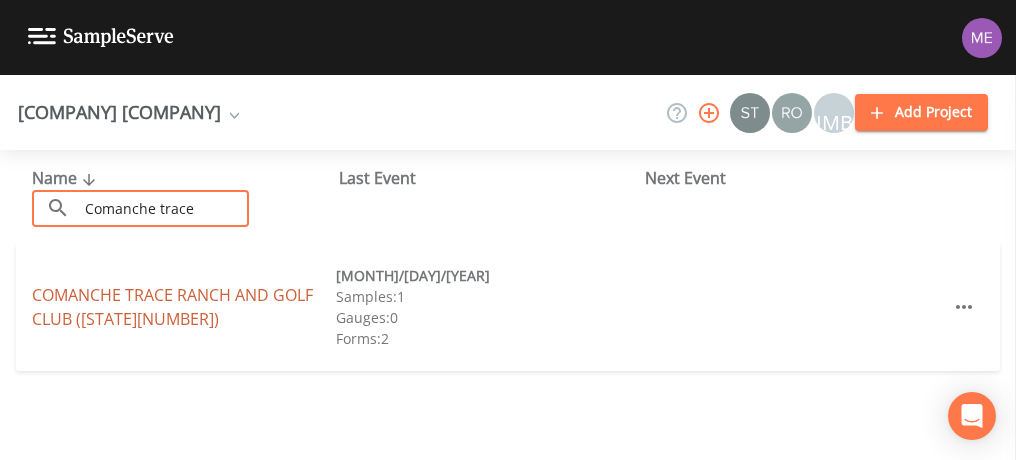 click on "( [STATE][NUMBER] )" at bounding box center (172, 307) 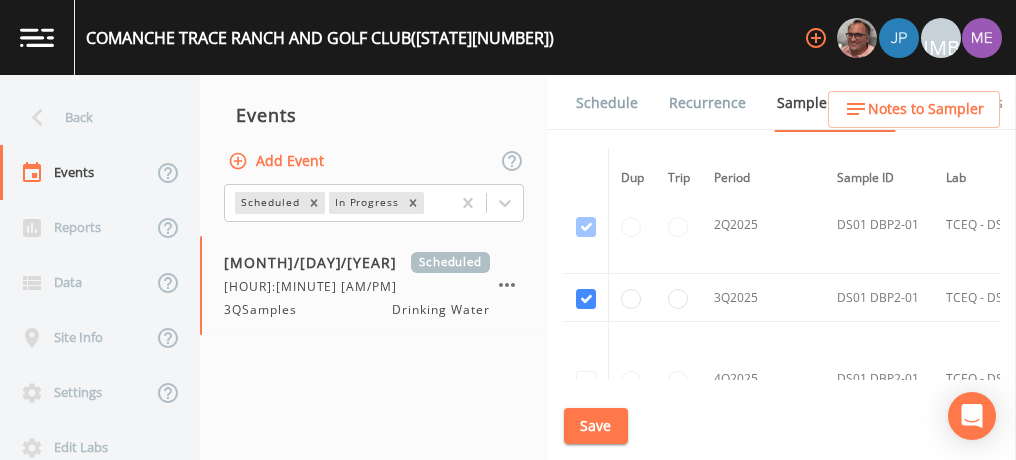 scroll, scrollTop: 1612, scrollLeft: 0, axis: vertical 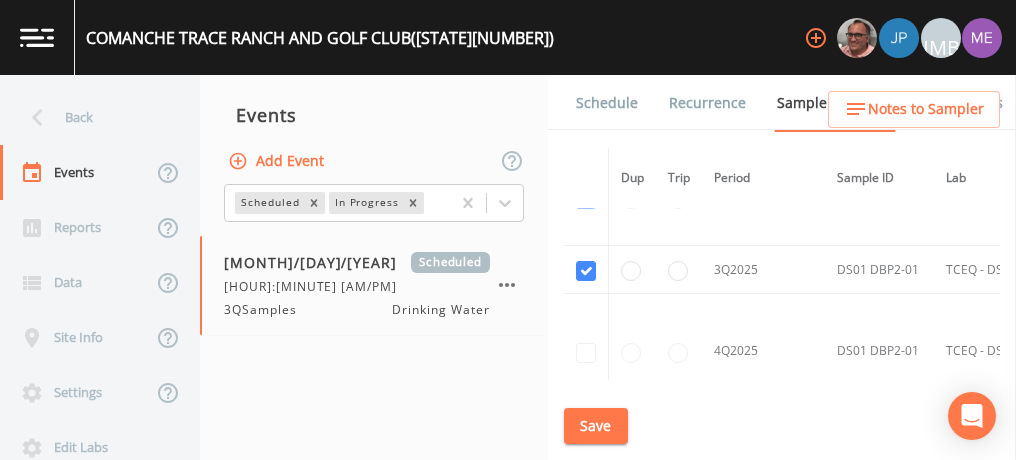 click on "Schedule" at bounding box center [607, 103] 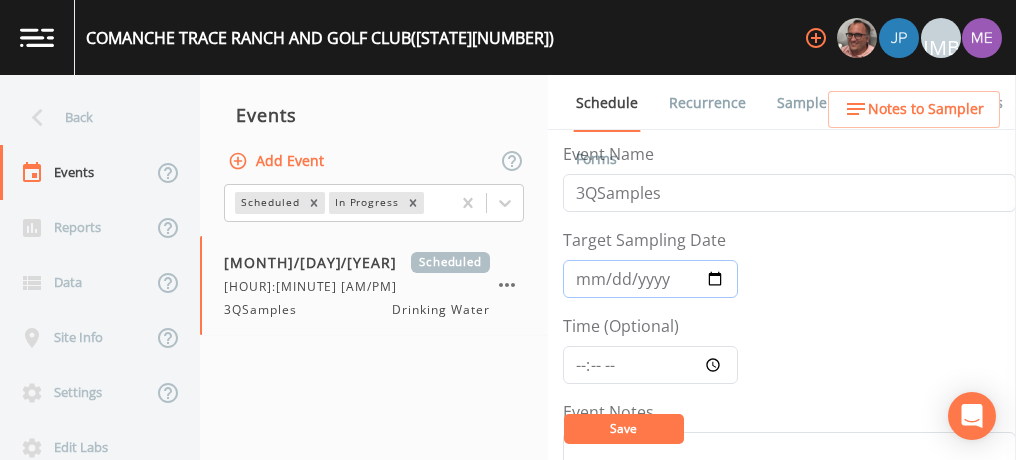 click on "[YEAR]-[MONTH]-[DAY]" at bounding box center [650, 279] 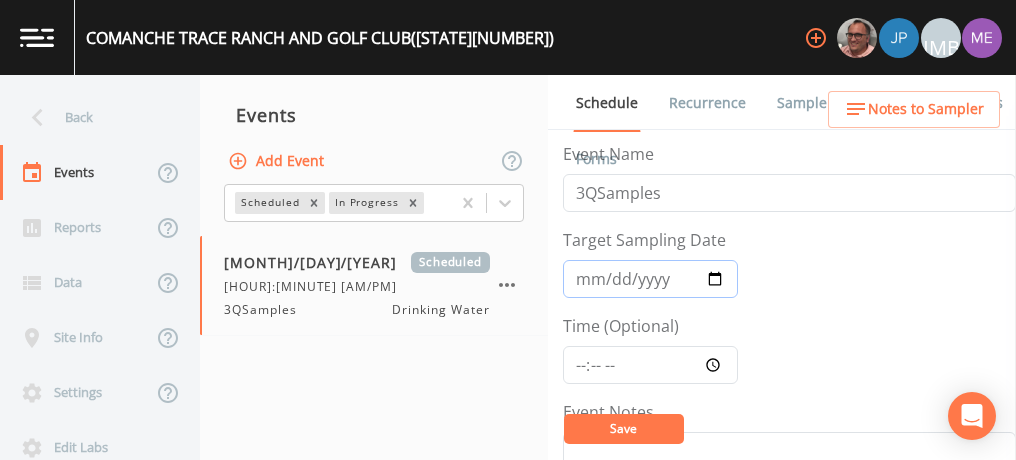 type on "[YEAR]-[MONTH]-[DAY]" 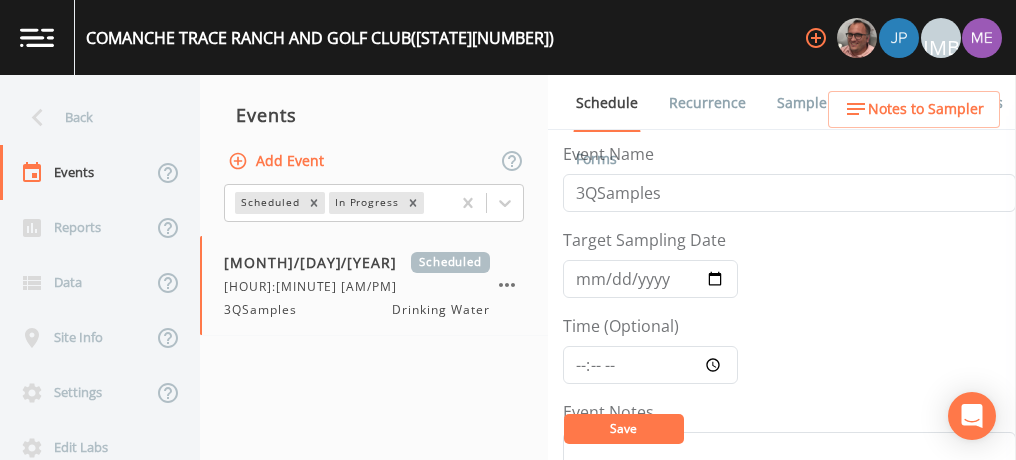click on "Save" at bounding box center (624, 429) 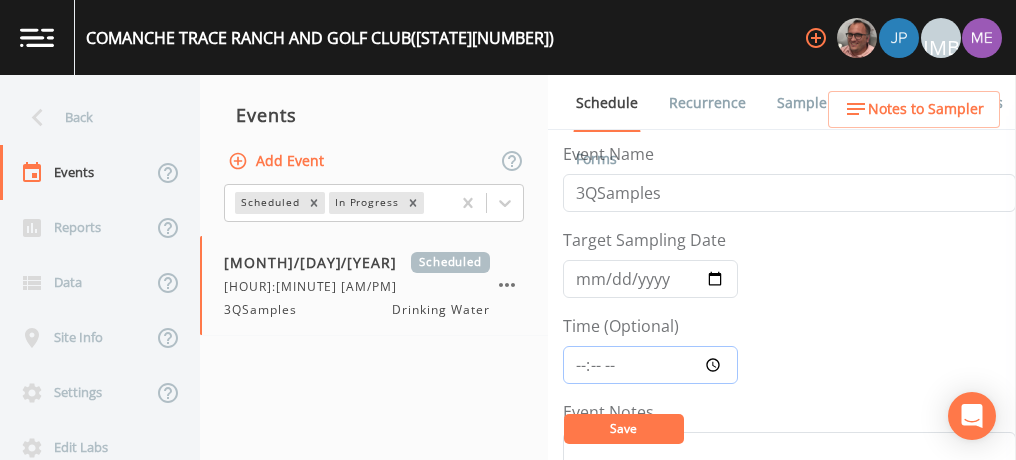click on "[HOUR]:[MINUTE]:[SECOND]" at bounding box center (650, 365) 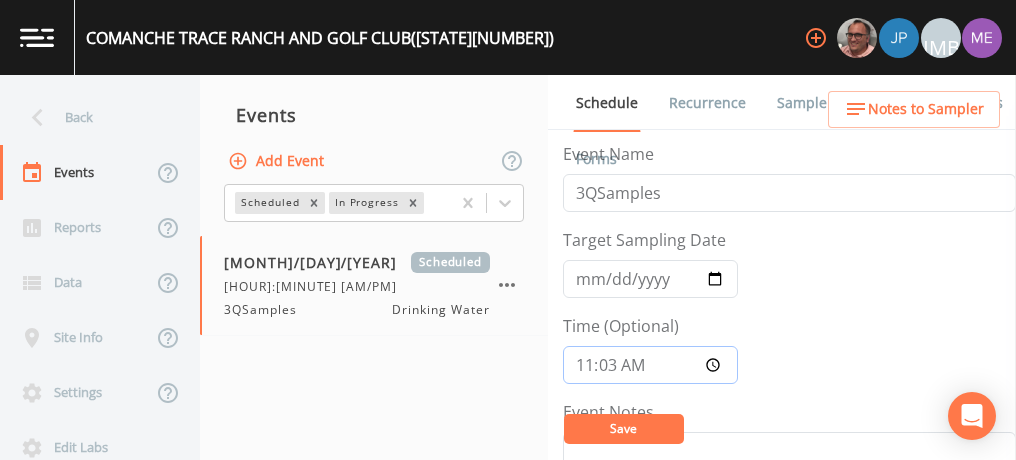 type on "[HOUR]:[MINUTE]" 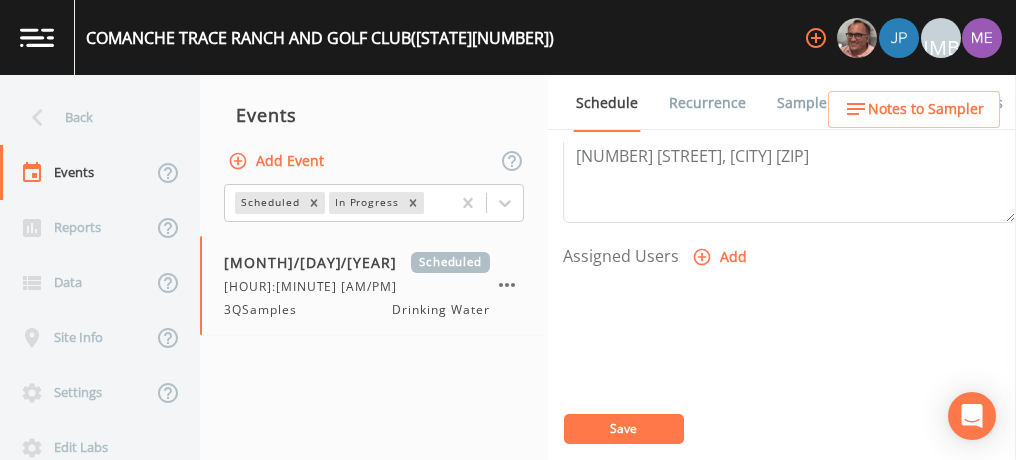 scroll, scrollTop: 764, scrollLeft: 0, axis: vertical 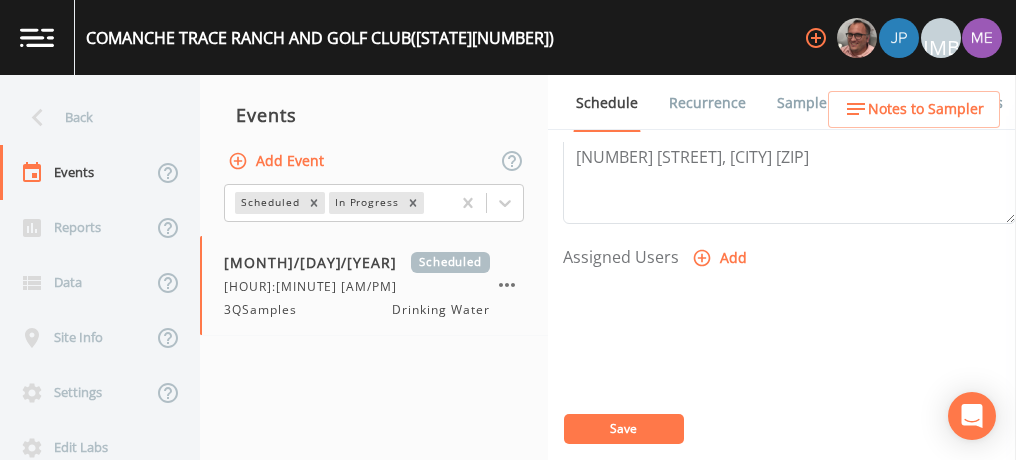 click on "Add" at bounding box center [721, 258] 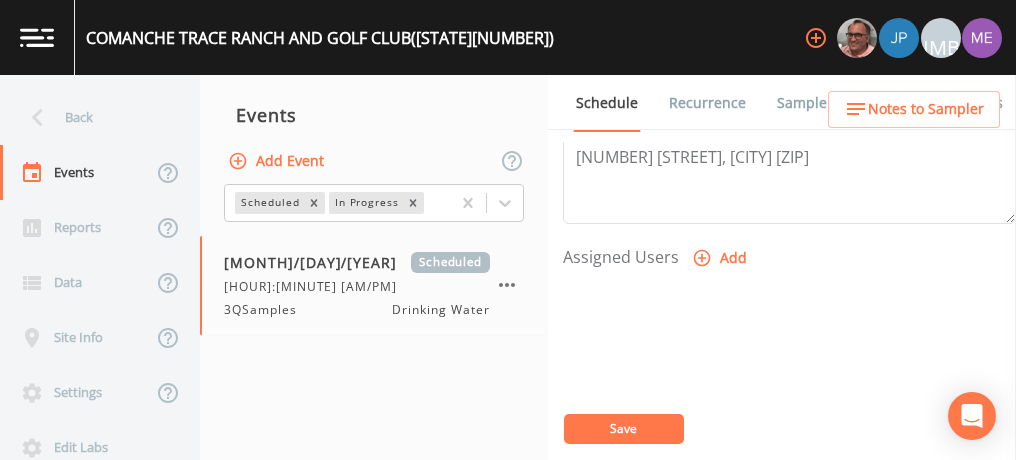 click on "Select User [FIRST]  [LAST] [FIRST]  [LAST]  [FIRST] [LAST]  [FIRST]  [LAST] [FIRST]  [LAST]  [FIRST]  [LAST] [FIRST]  [LAST] [FIRST]  [LAST] [FIRST]  [LAST] [FIRST]  [LAST] [EMAIL]" at bounding box center [508, 523] 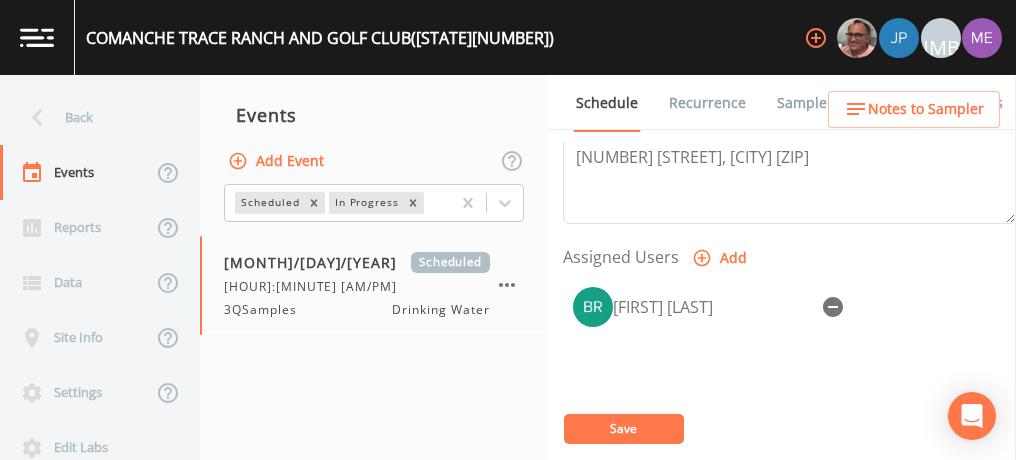 click on "Save" at bounding box center [624, 429] 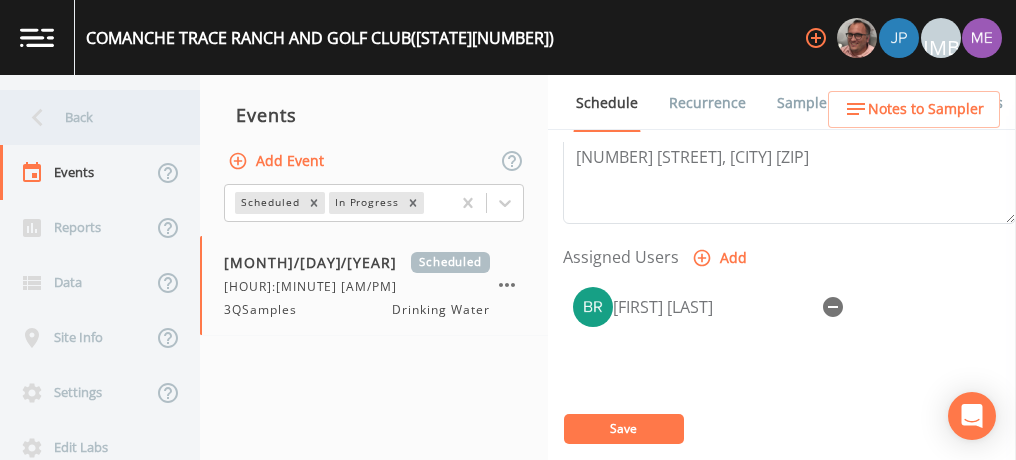 click on "Back" at bounding box center [90, 117] 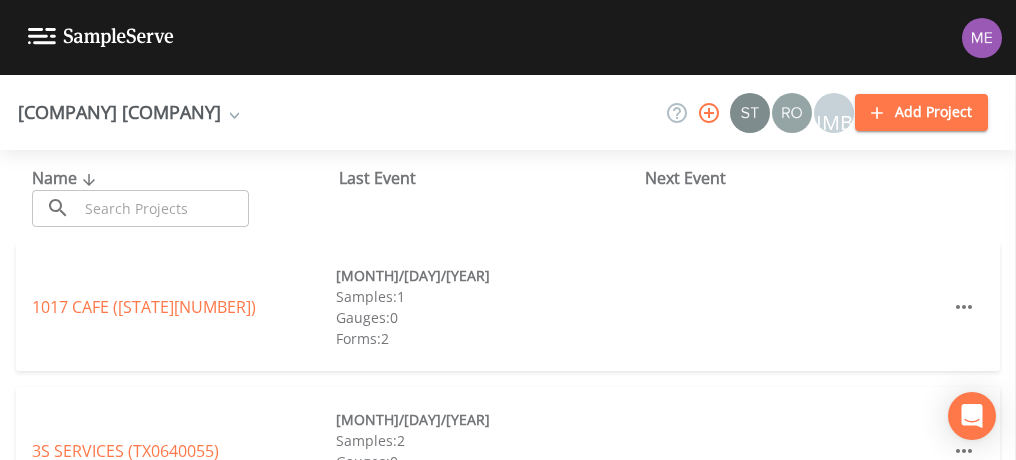 click at bounding box center (163, 208) 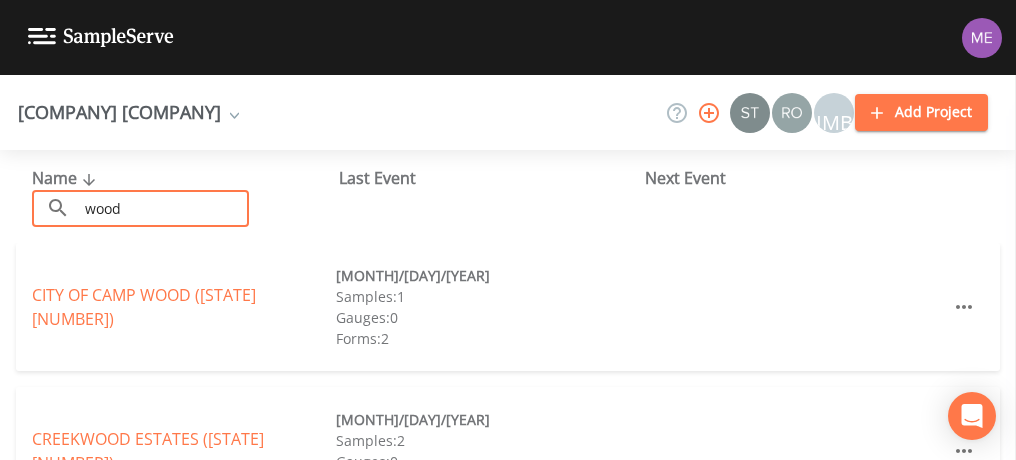 type on "Wood Trail" 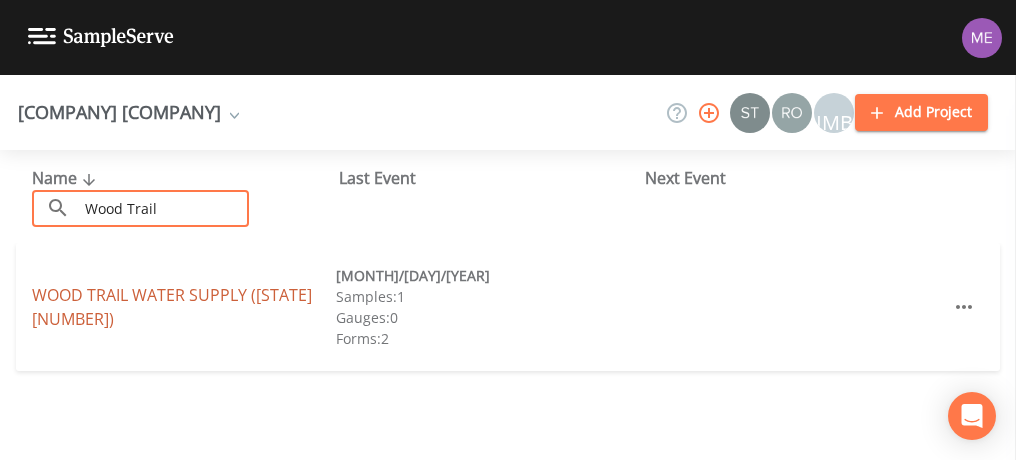 click on "( [STATE][NUMBER] )" at bounding box center (172, 307) 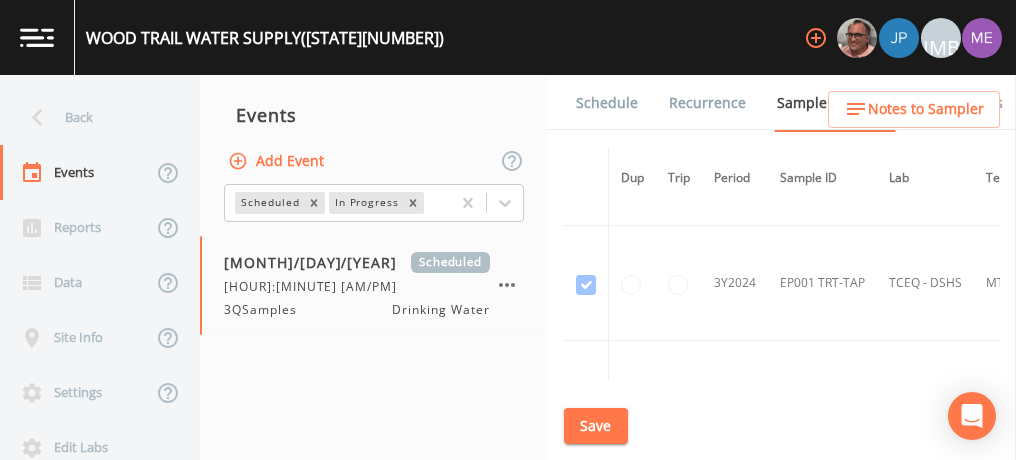 scroll, scrollTop: 348, scrollLeft: 0, axis: vertical 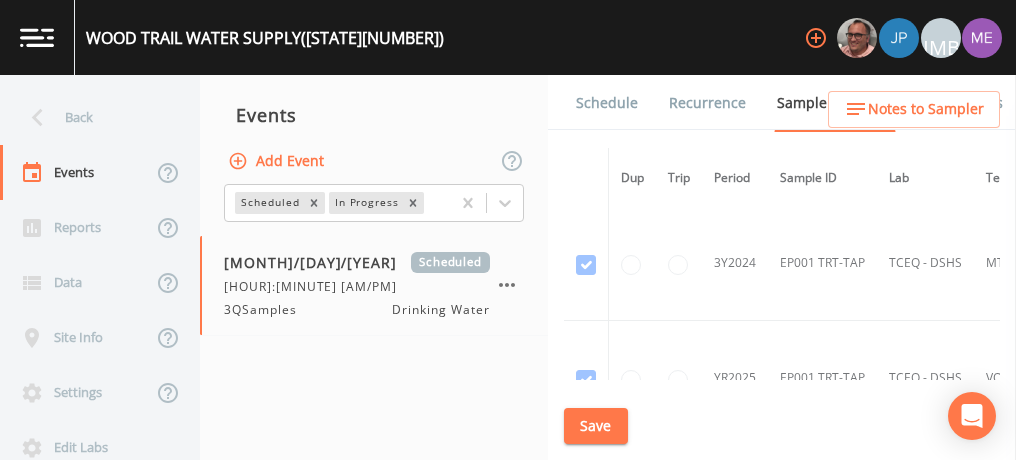 click on "Schedule" at bounding box center (607, 103) 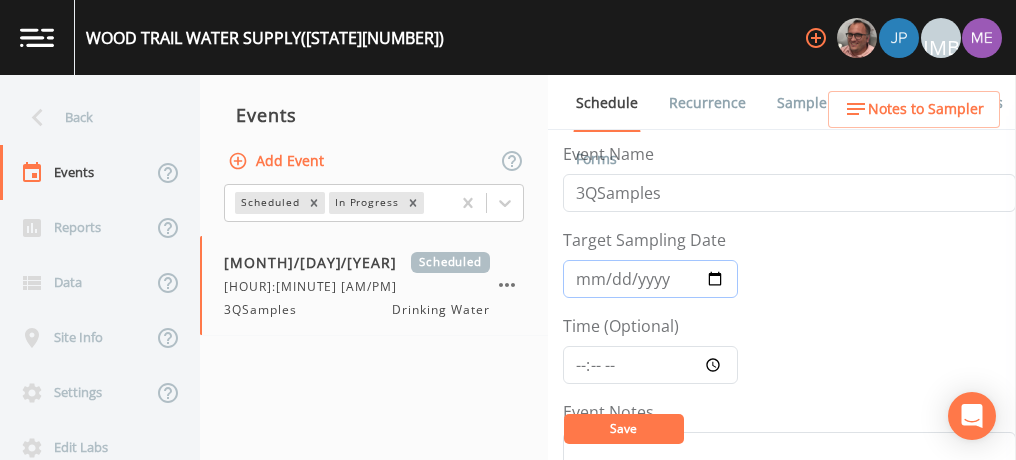 click on "[YEAR]-[MONTH]-[DAY]" at bounding box center [650, 279] 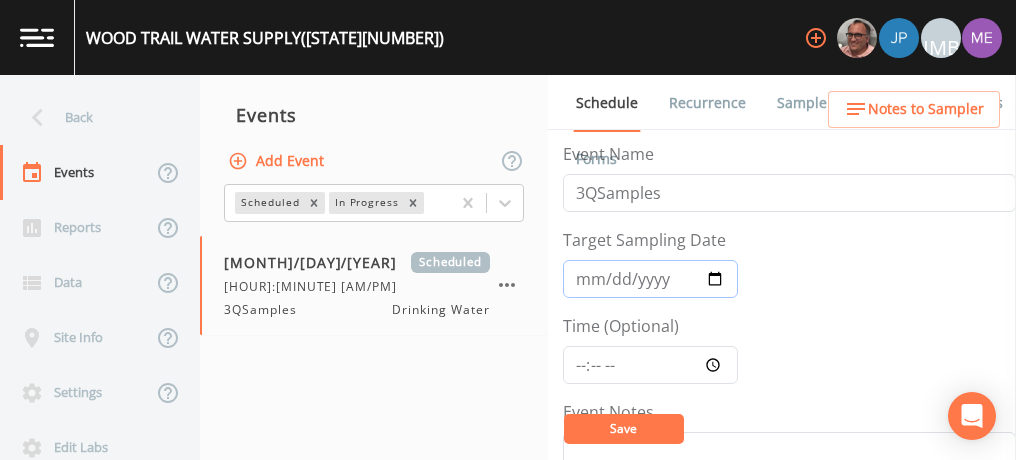 type on "[YEAR]-[MONTH]-[DAY]" 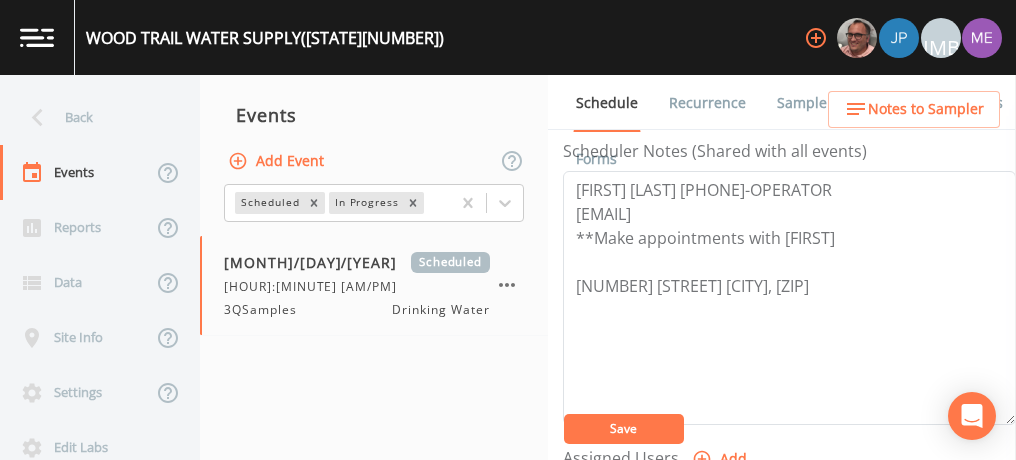 scroll, scrollTop: 745, scrollLeft: 0, axis: vertical 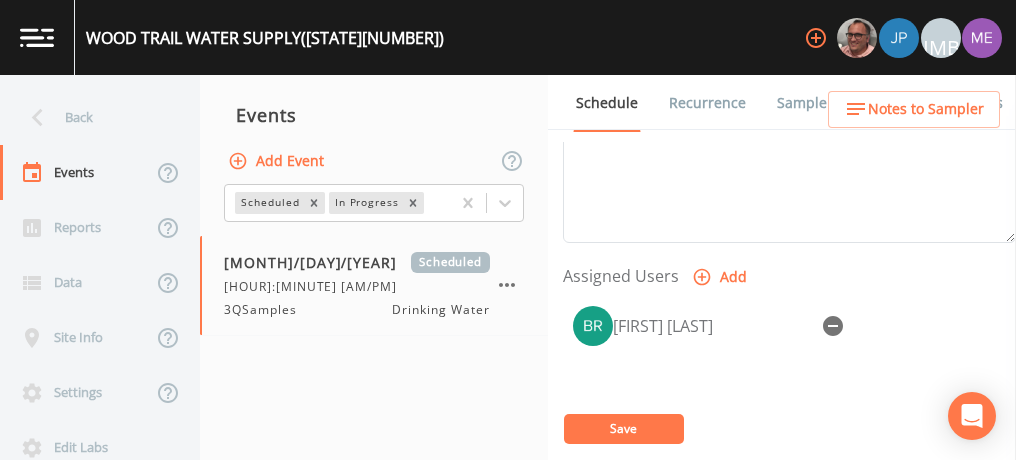 click on "[FIRST]  [LAST]" at bounding box center [789, 401] 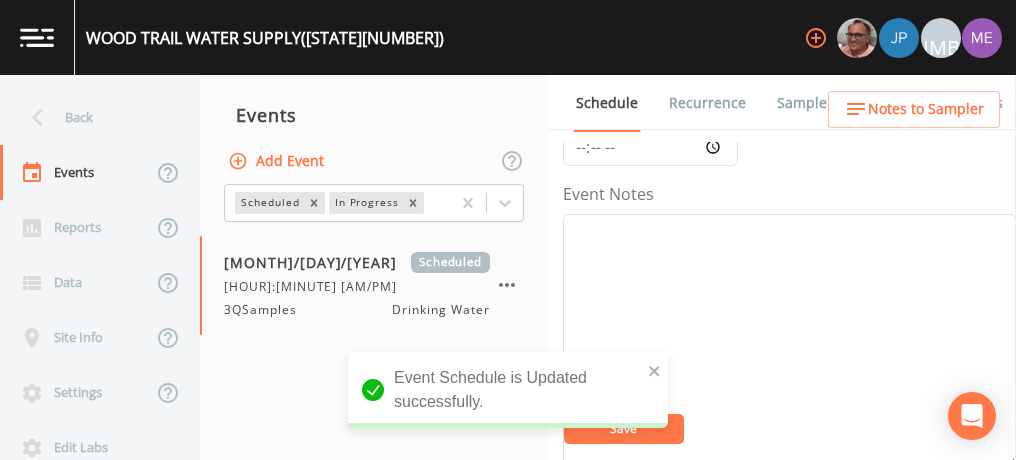 scroll, scrollTop: 100, scrollLeft: 0, axis: vertical 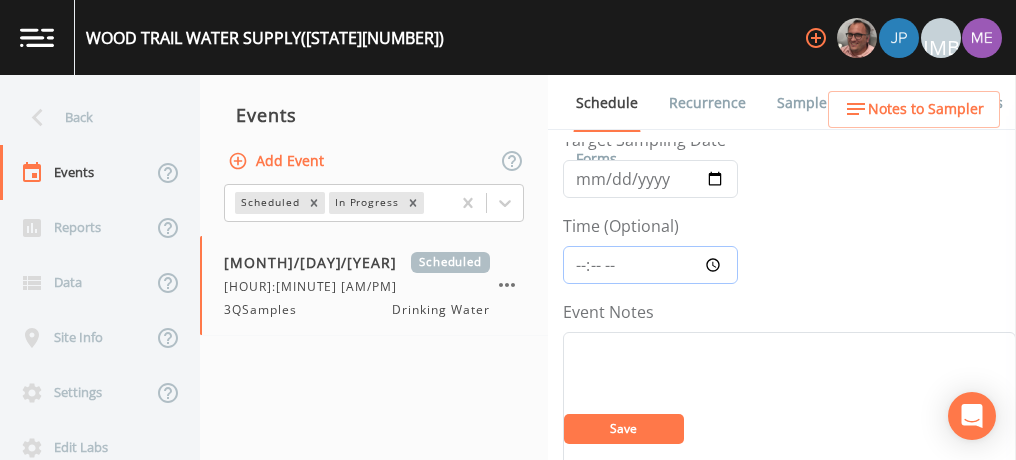 click on "[HOUR]:[MINUTE]:[SECOND]" at bounding box center (650, 265) 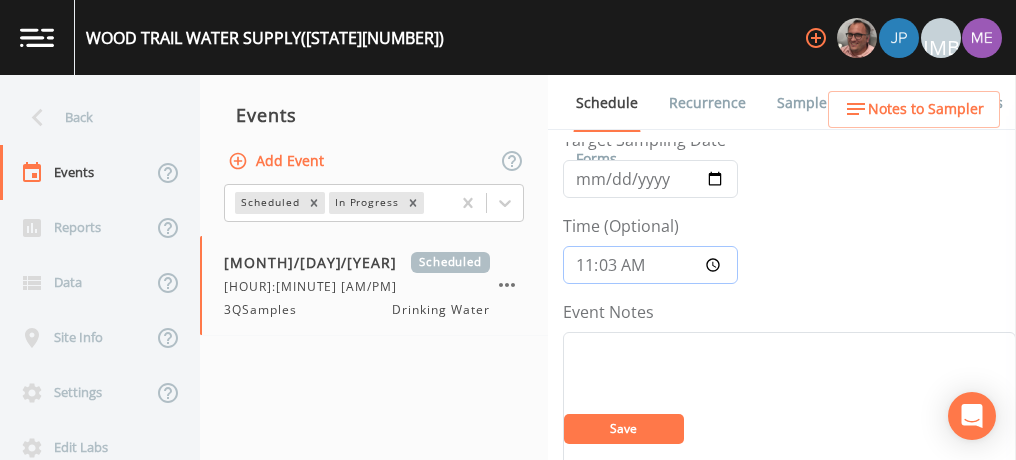 type on "[HOUR]:[MINUTE]" 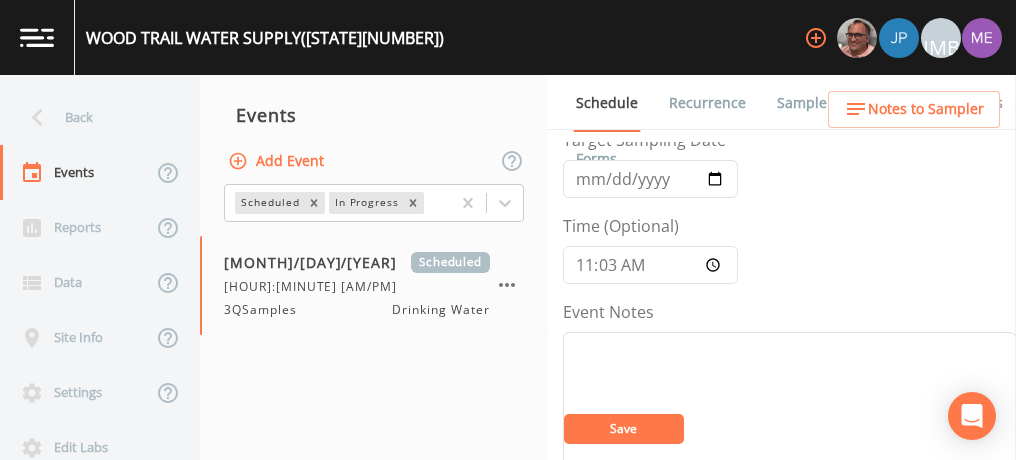 click on "Save" at bounding box center (623, 428) 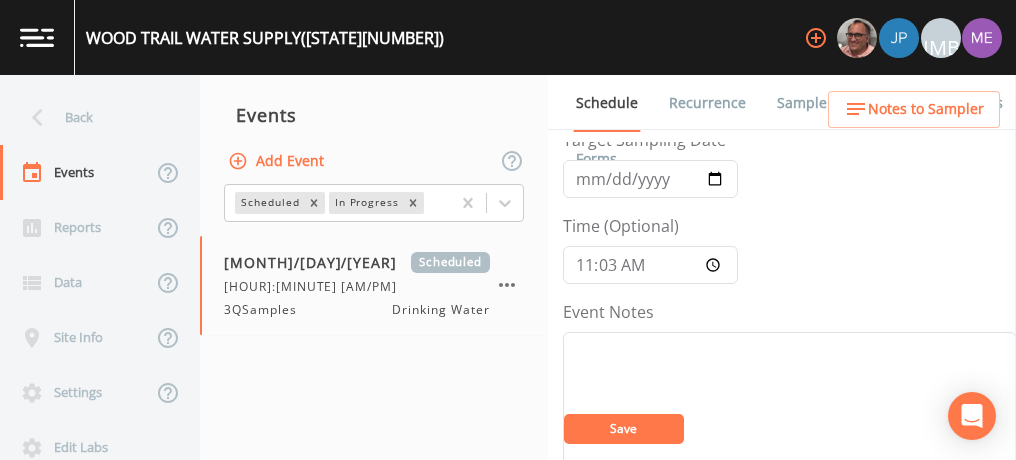 click on "Sample Requests" at bounding box center [835, 103] 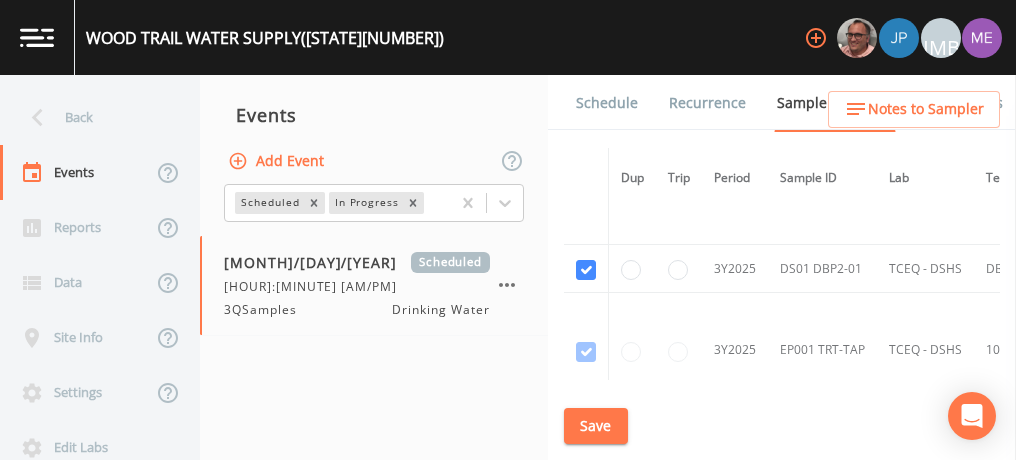 scroll, scrollTop: 652, scrollLeft: 0, axis: vertical 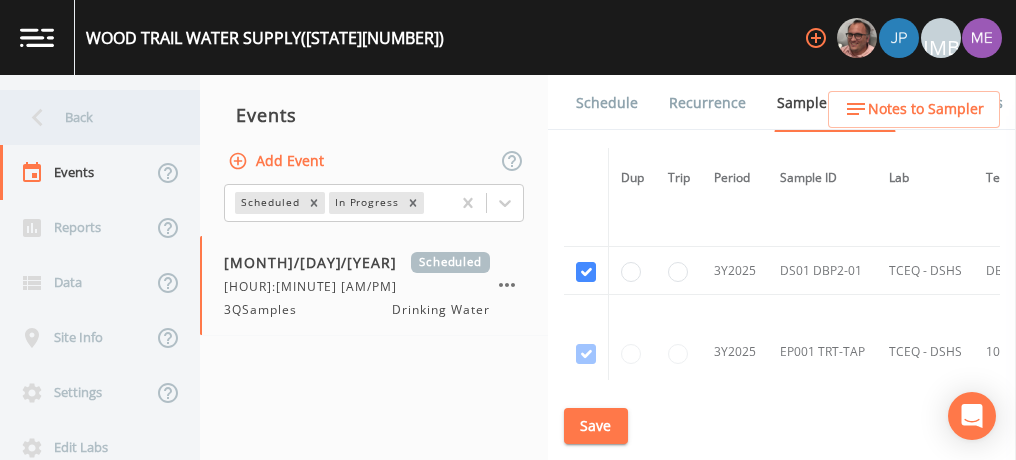 click on "Back" at bounding box center [90, 117] 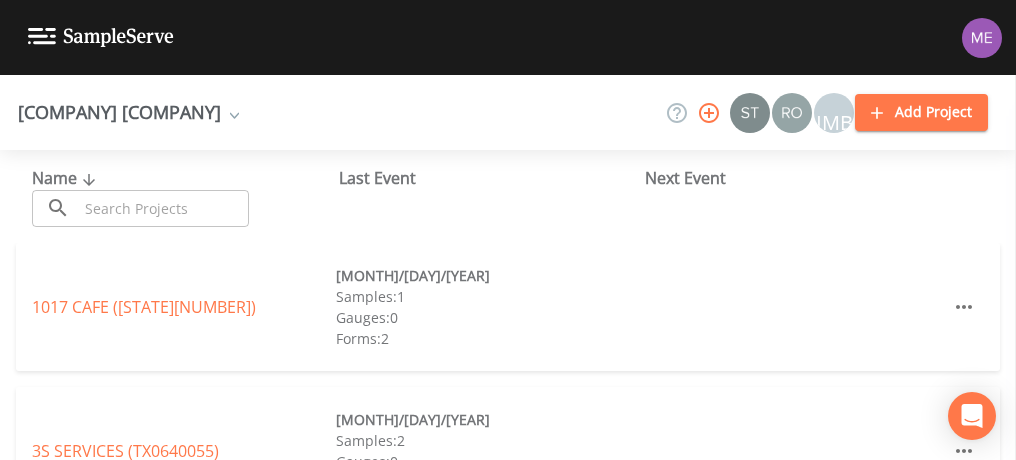click at bounding box center (163, 208) 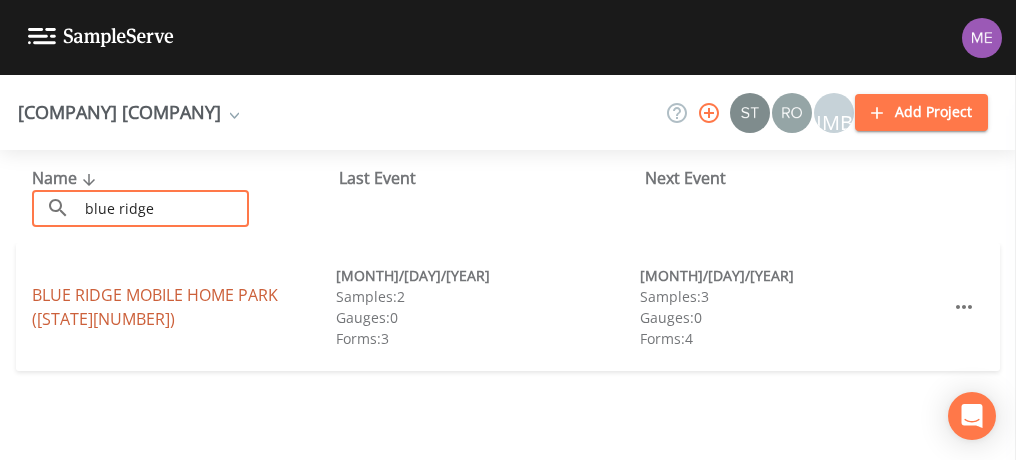 type on "blue ridge" 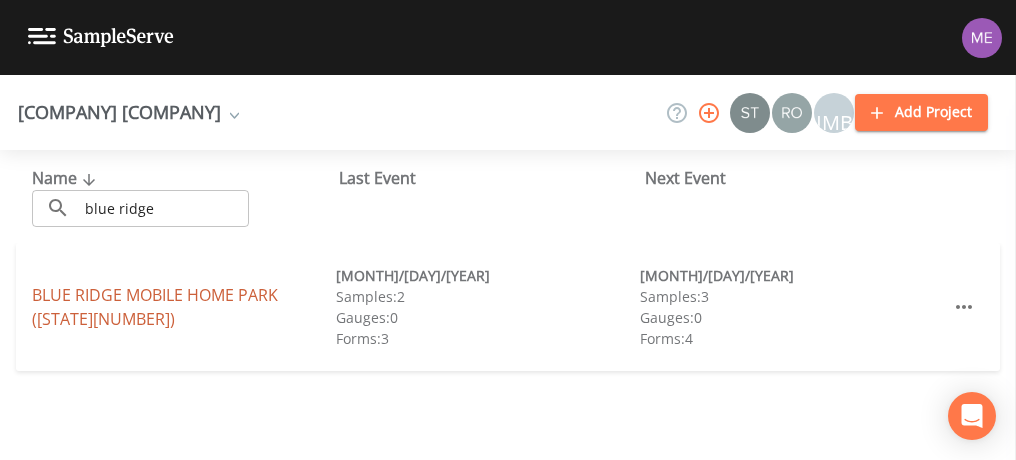 click on "( [STATE][NUMBER] )" at bounding box center [155, 307] 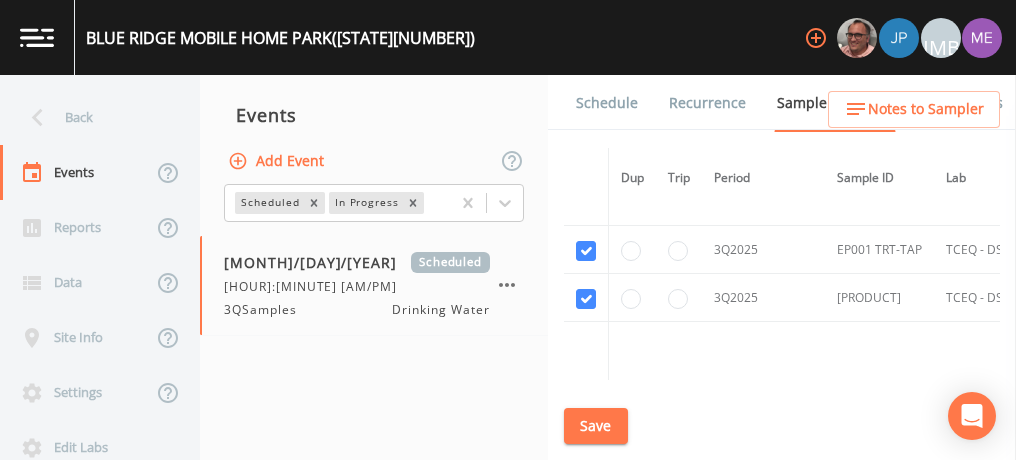 scroll, scrollTop: 3032, scrollLeft: 0, axis: vertical 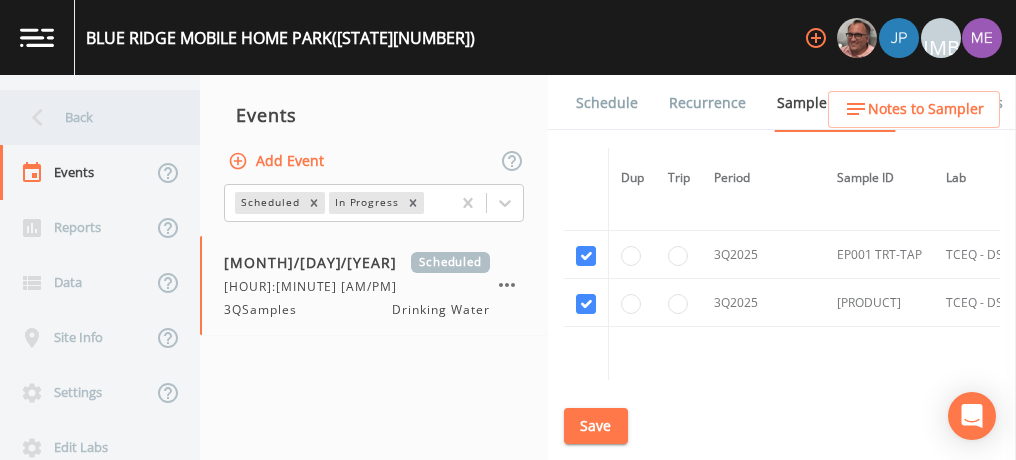 click on "Back" at bounding box center (90, 117) 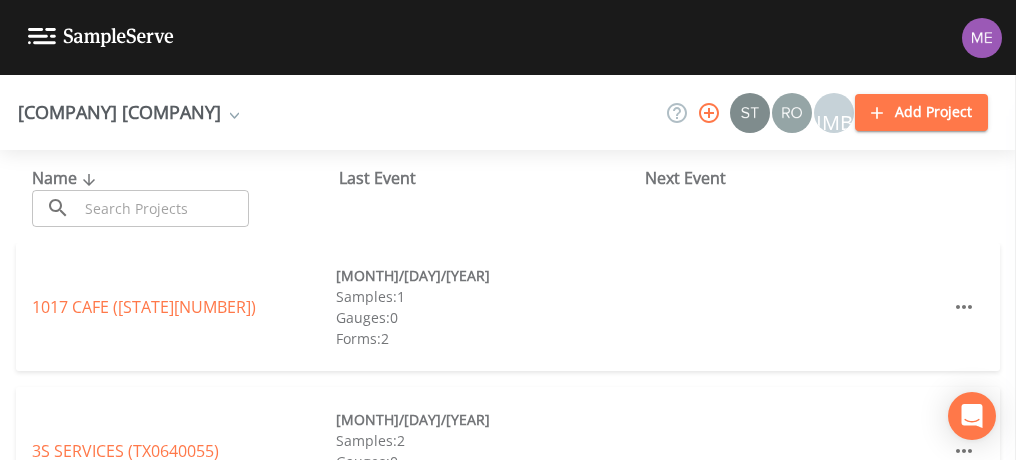 click at bounding box center (163, 208) 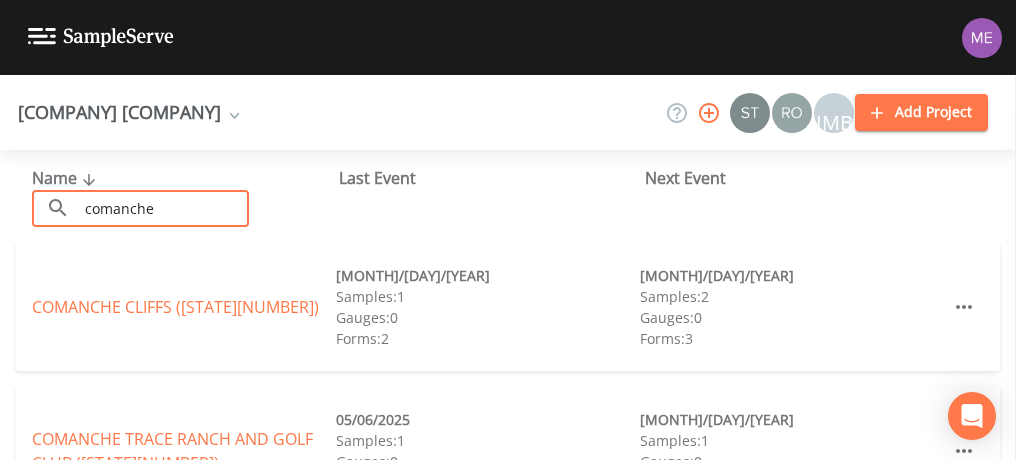 type on "Comanche trace" 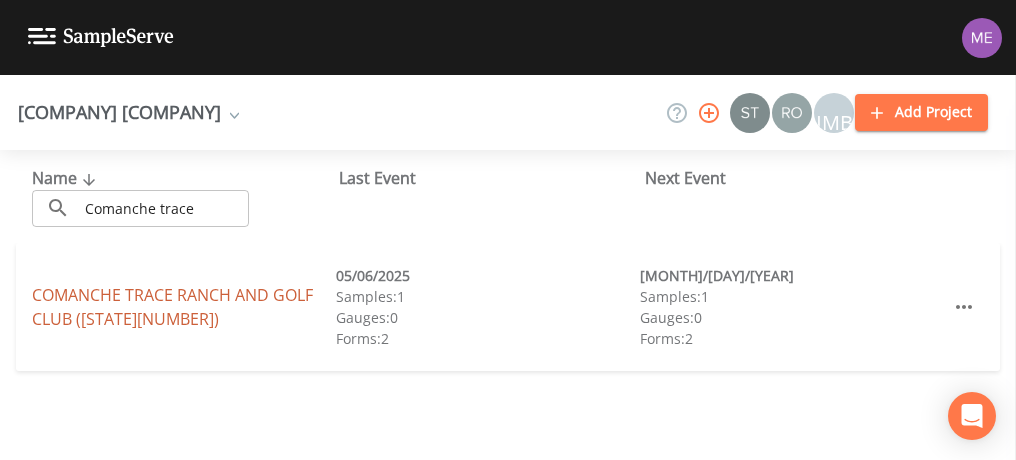 click on "( [STATE][NUMBER] )" at bounding box center [172, 307] 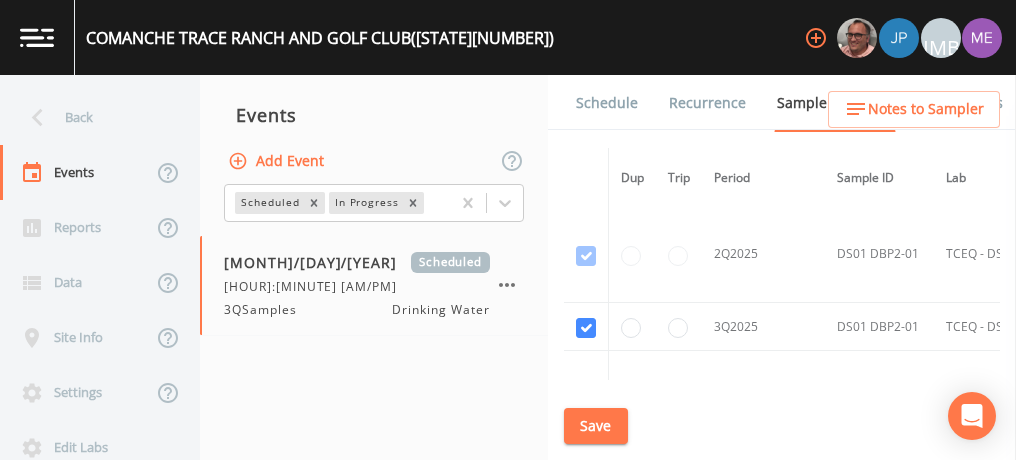scroll, scrollTop: 1576, scrollLeft: 0, axis: vertical 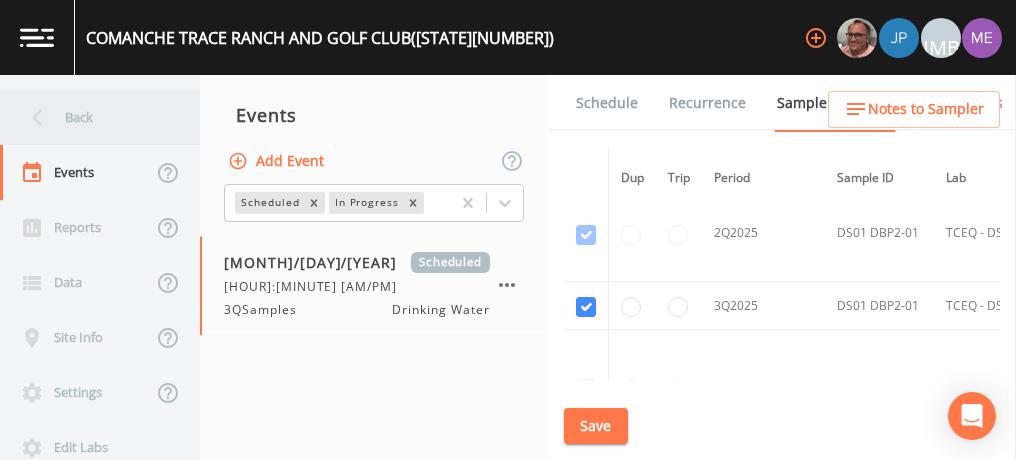 click on "Back" at bounding box center (90, 117) 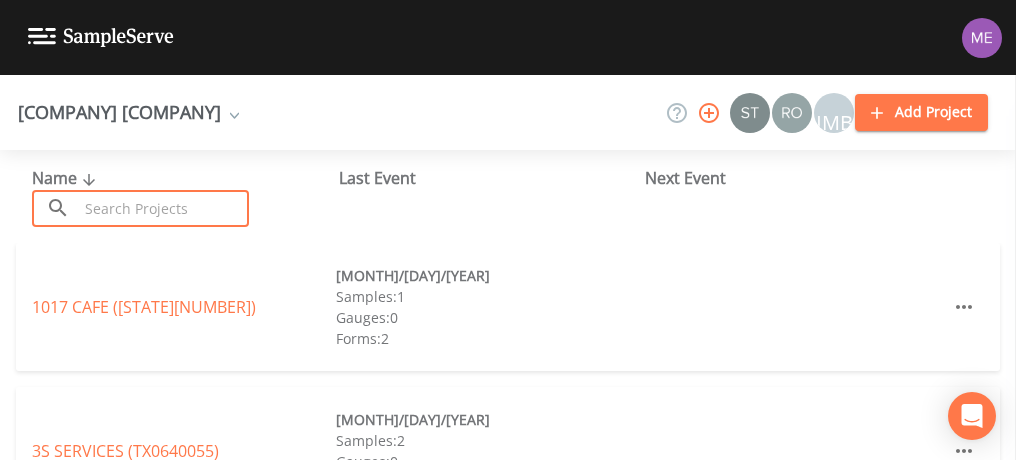 click at bounding box center [163, 208] 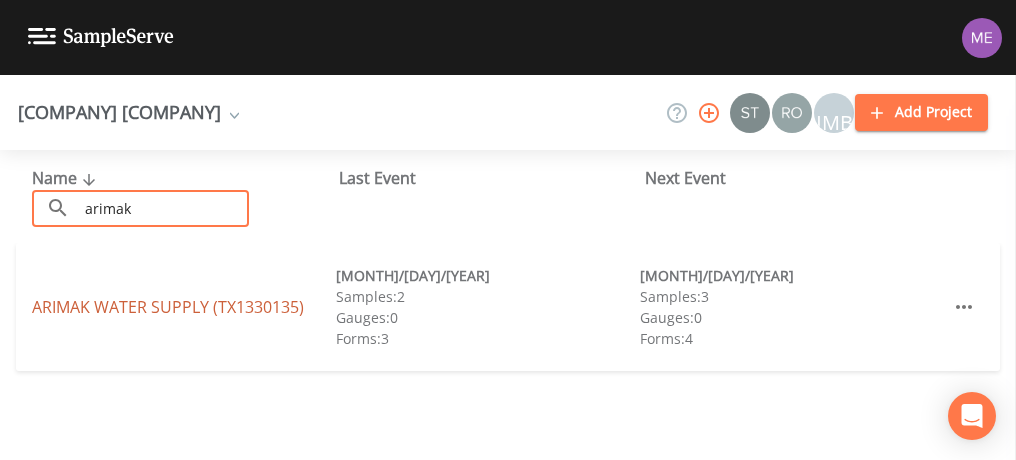 type on "arimak" 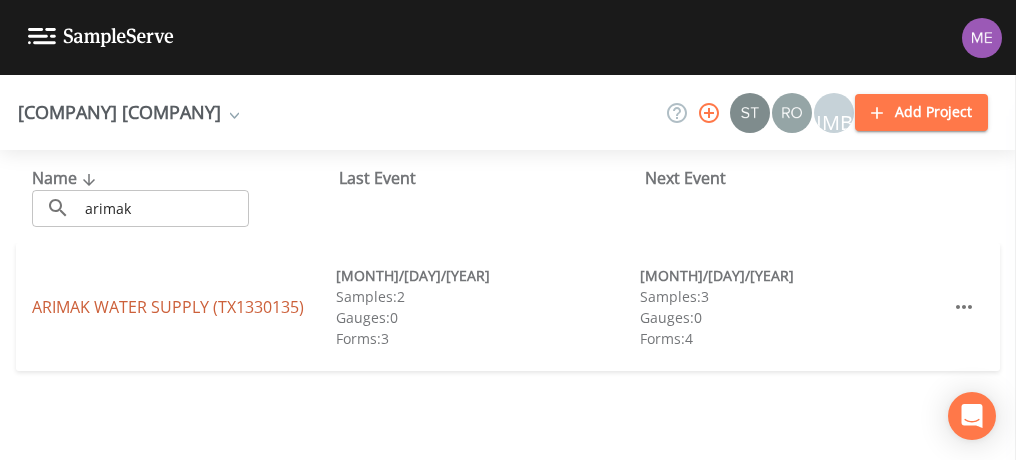 click on "( [STATE][NUMBER] )" at bounding box center [168, 307] 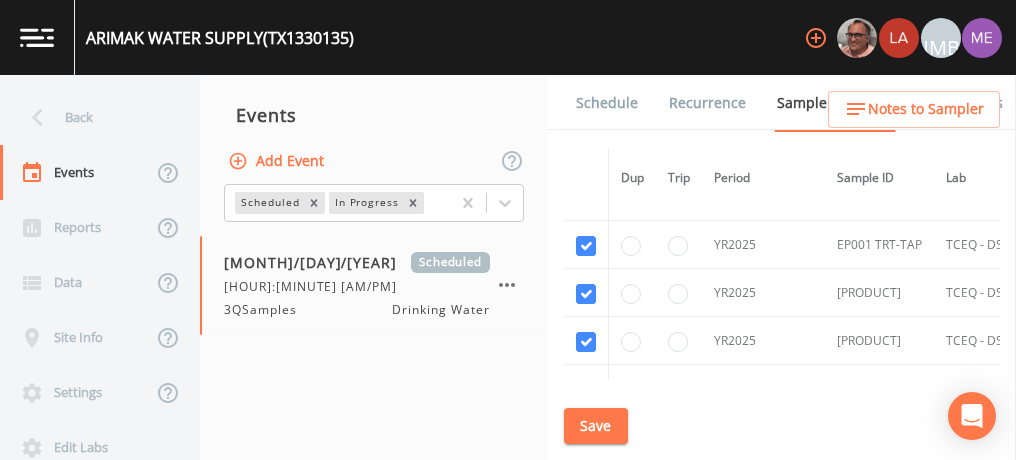 scroll, scrollTop: 1424, scrollLeft: 0, axis: vertical 